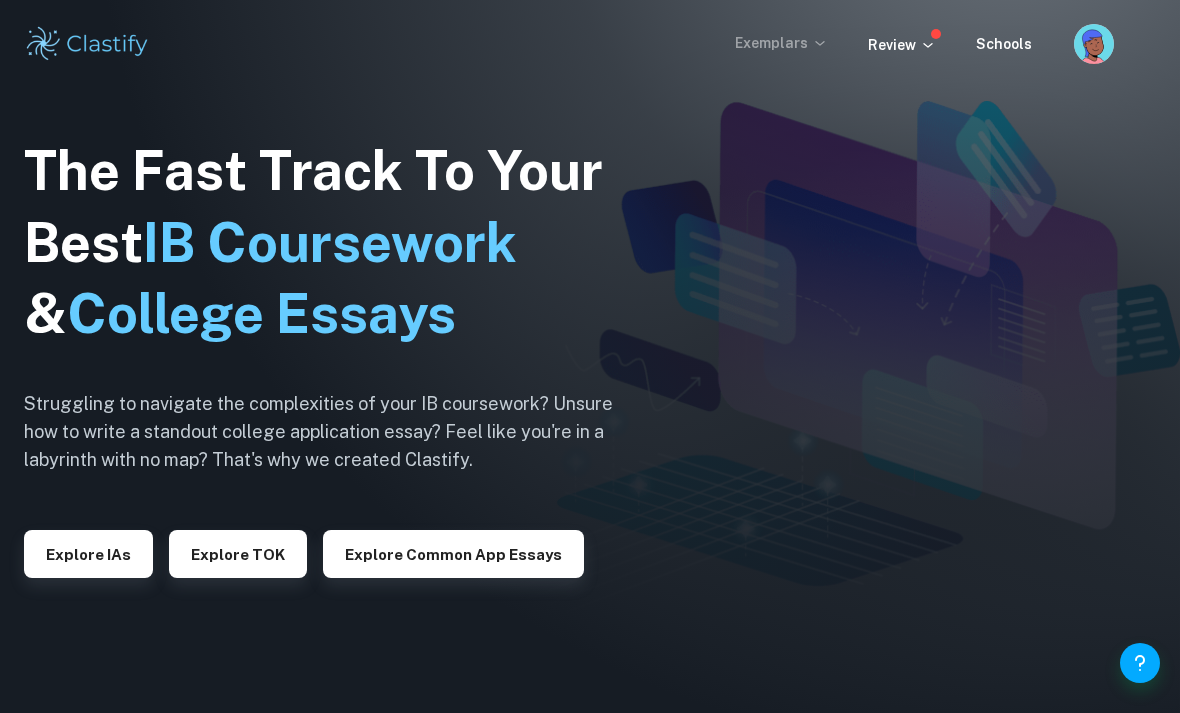 scroll, scrollTop: 0, scrollLeft: 0, axis: both 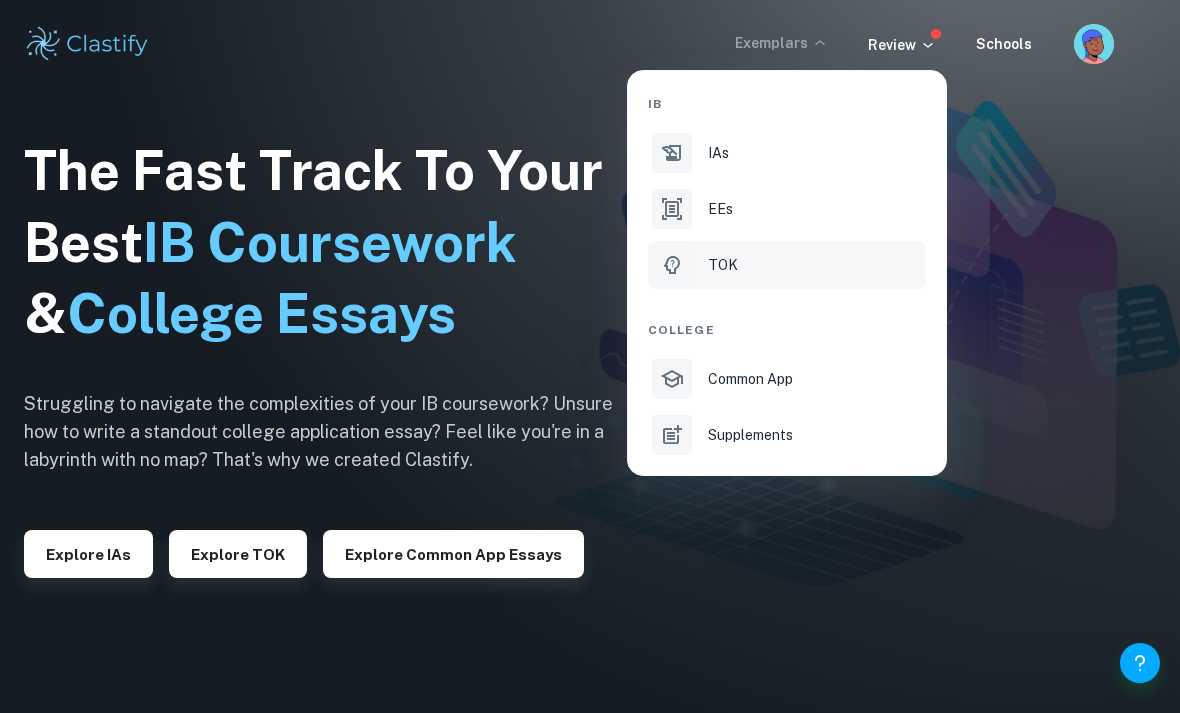 click on "TOK" at bounding box center (723, 265) 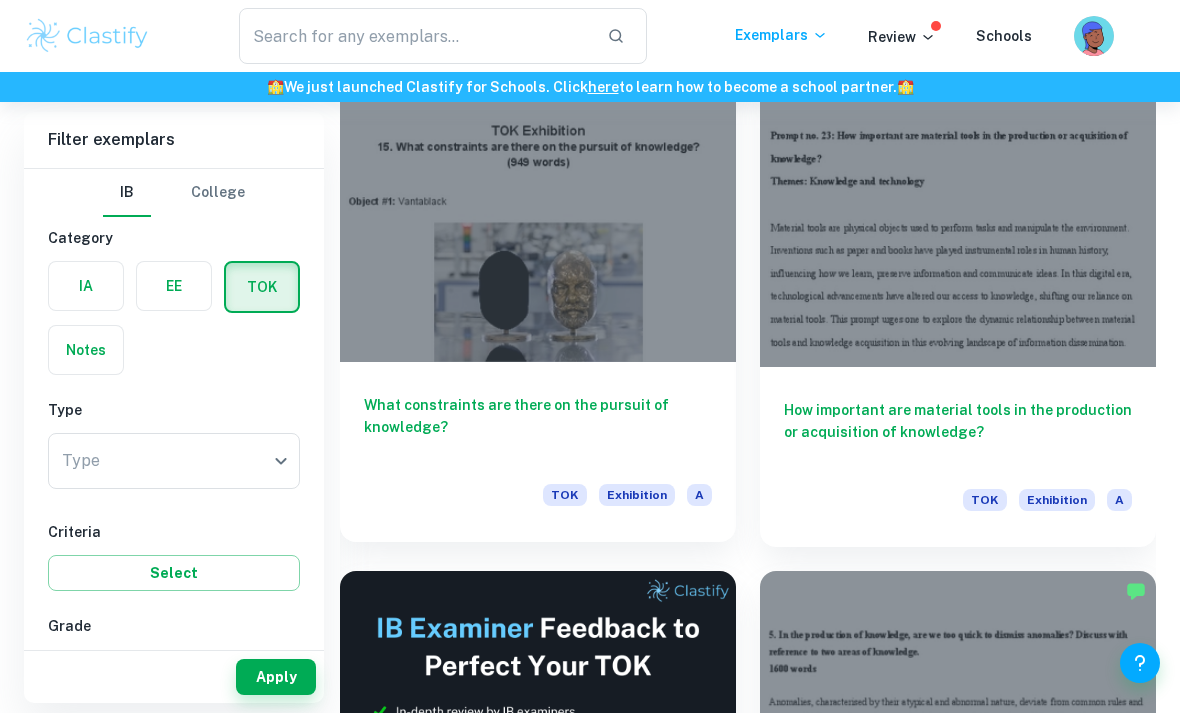 scroll, scrollTop: 530, scrollLeft: 0, axis: vertical 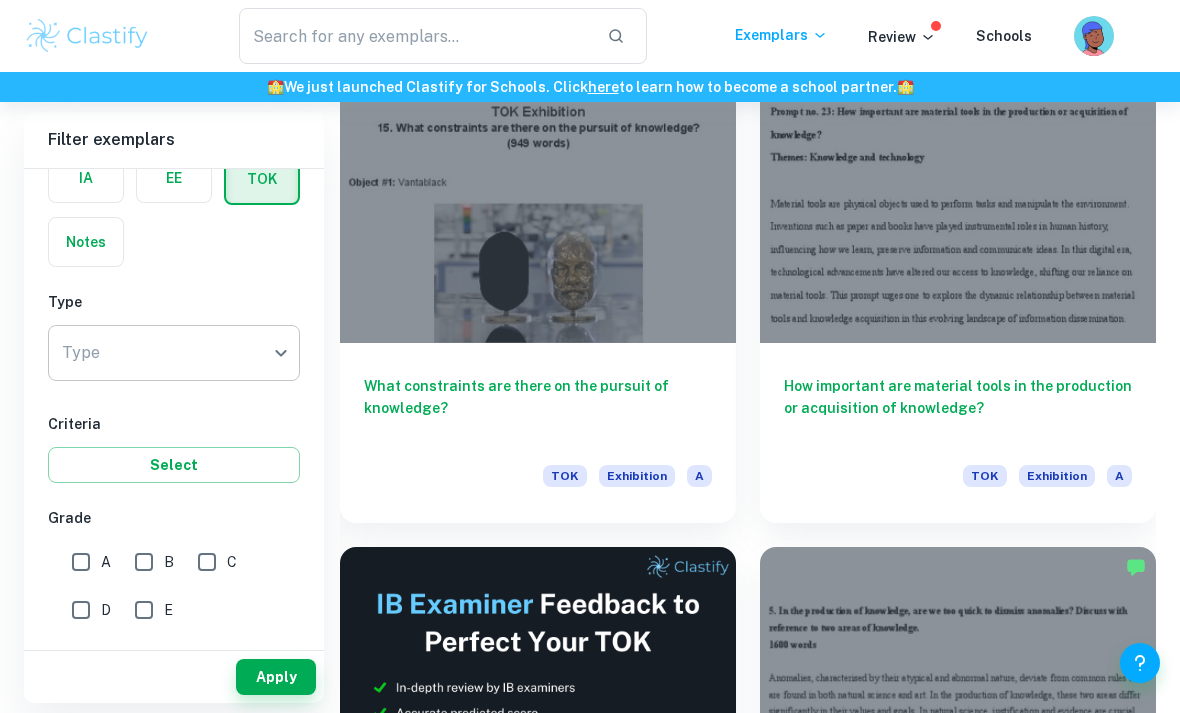 click on "We value your privacy We use cookies to enhance your browsing experience, serve personalised ads or content, and analyse our traffic. By clicking "Accept All", you consent to our use of cookies.   Cookie Policy Customise   Reject All   Accept All   Customise Consent Preferences   We use cookies to help you navigate efficiently and perform certain functions. You will find detailed information about all cookies under each consent category below. The cookies that are categorised as "Necessary" are stored on your browser as they are essential for enabling the basic functionalities of the site. ...  Show more For more information on how Google's third-party cookies operate and handle your data, see:   Google Privacy Policy Necessary Always Active Necessary cookies are required to enable the basic features of this site, such as providing secure log-in or adjusting your consent preferences. These cookies do not store any personally identifiable data. Functional Analytics Performance Advertisement Uncategorised" at bounding box center [590, -72] 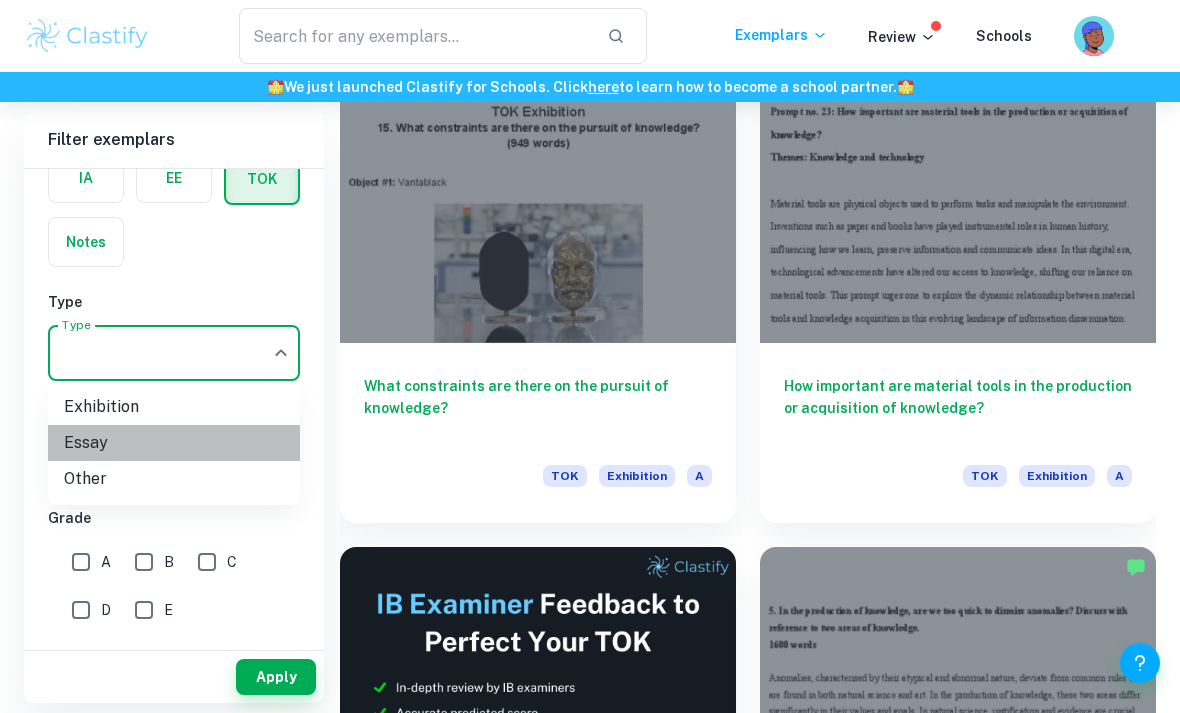 click on "Essay" at bounding box center (174, 443) 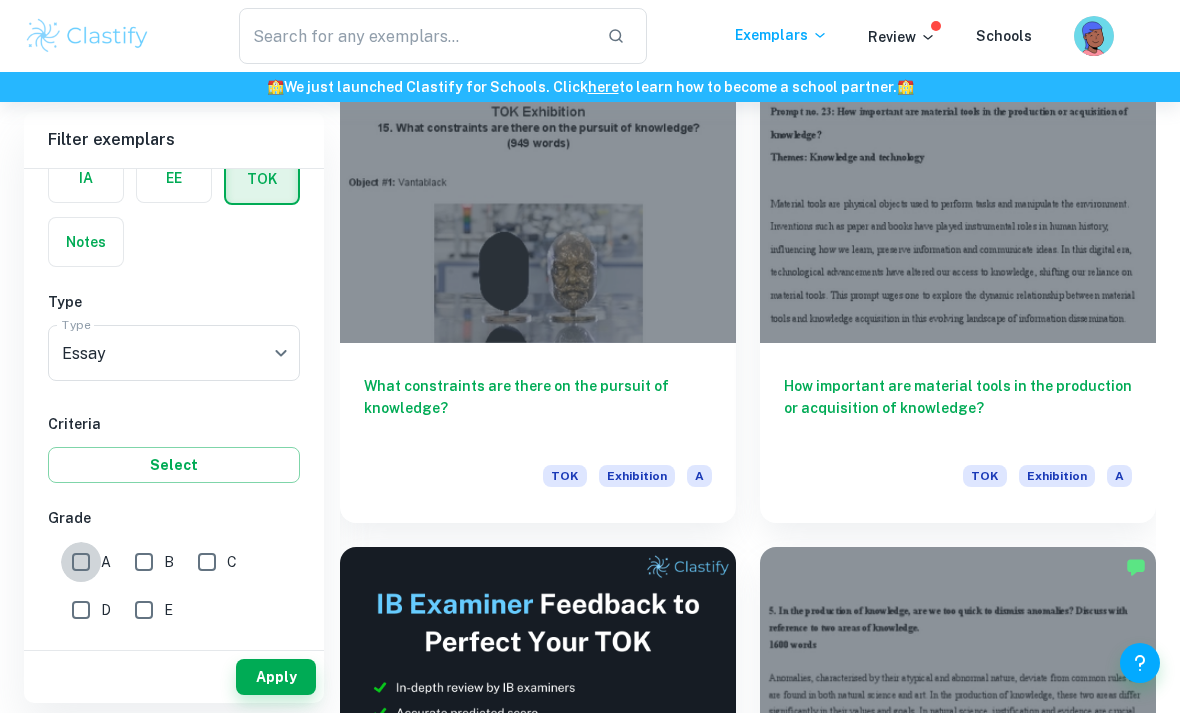 click on "A" at bounding box center (81, 562) 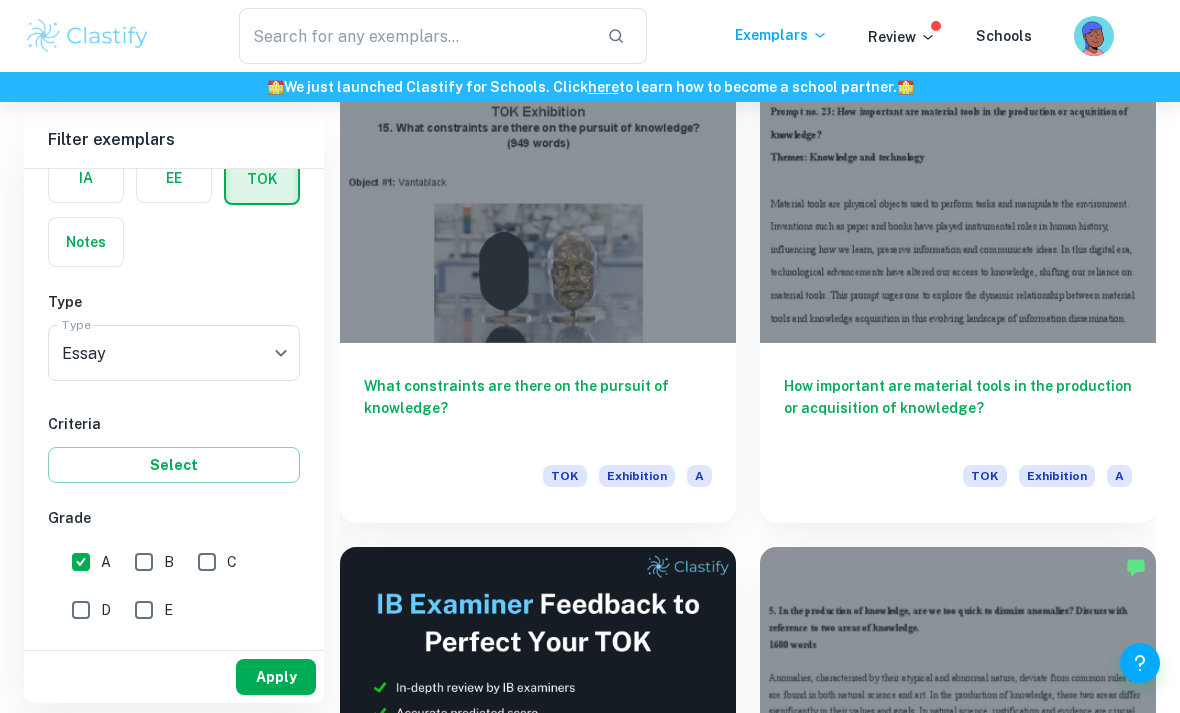 click on "Apply" at bounding box center [276, 677] 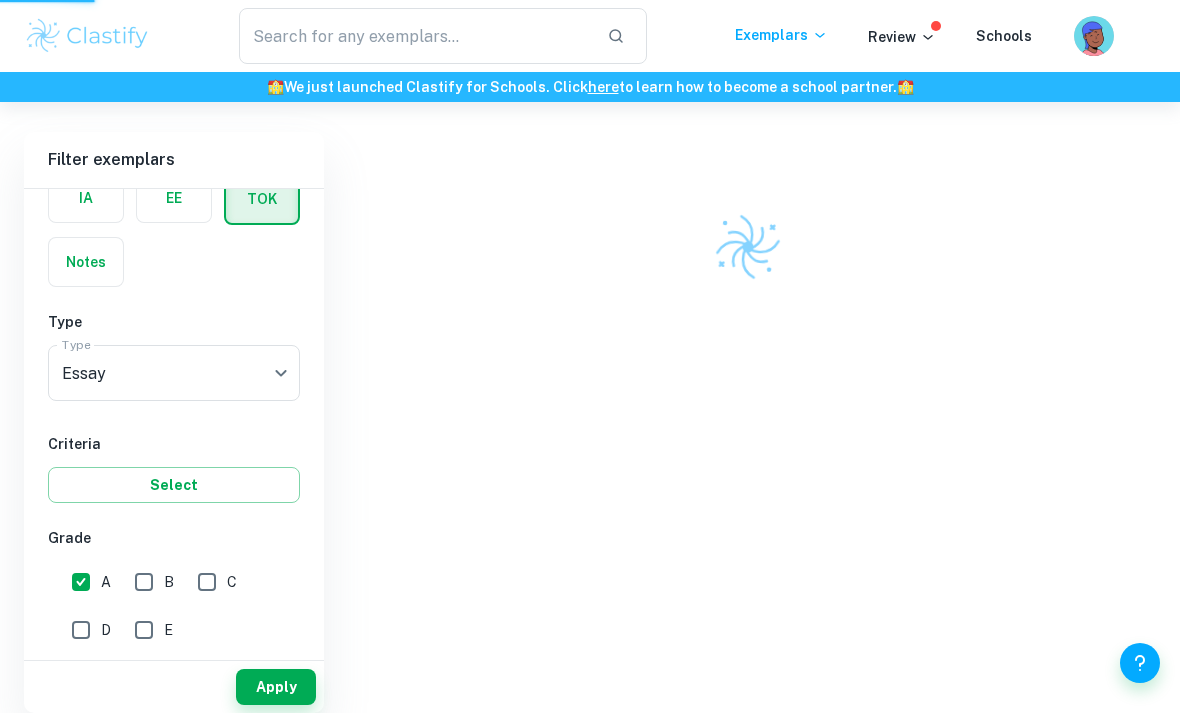 scroll, scrollTop: 434, scrollLeft: 0, axis: vertical 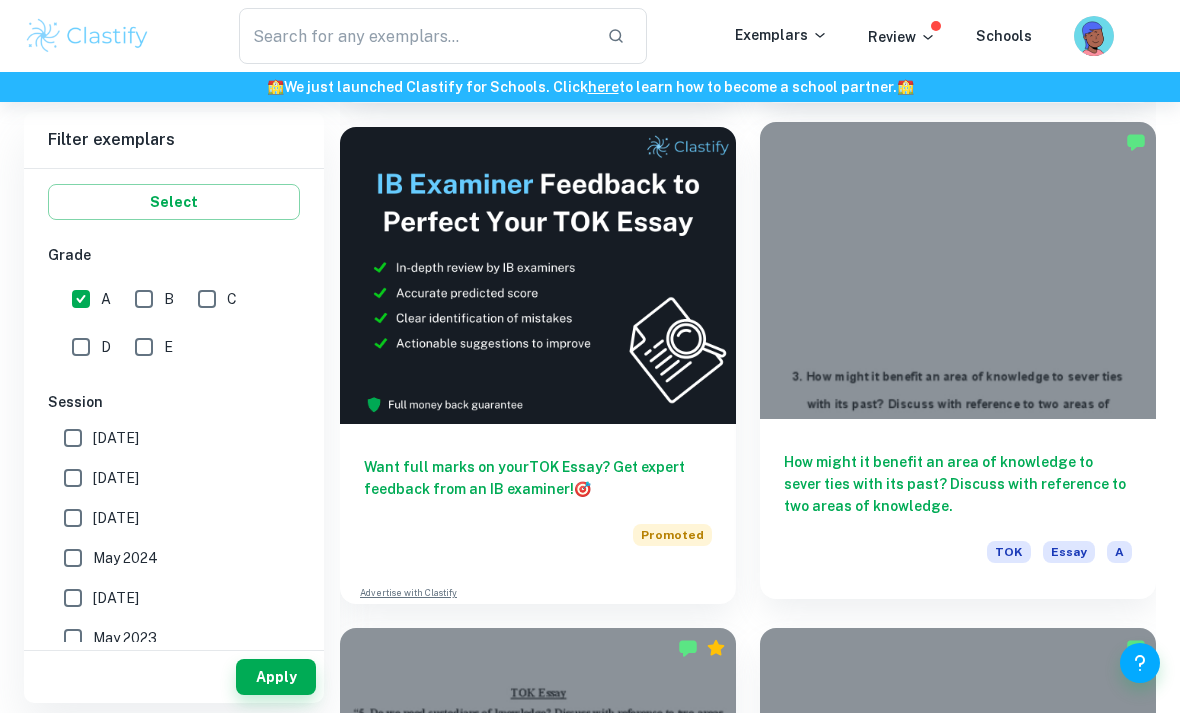 click on "How might it benefit an area of knowledge to sever ties with its past? Discuss with reference to two areas of knowledge." at bounding box center [958, 484] 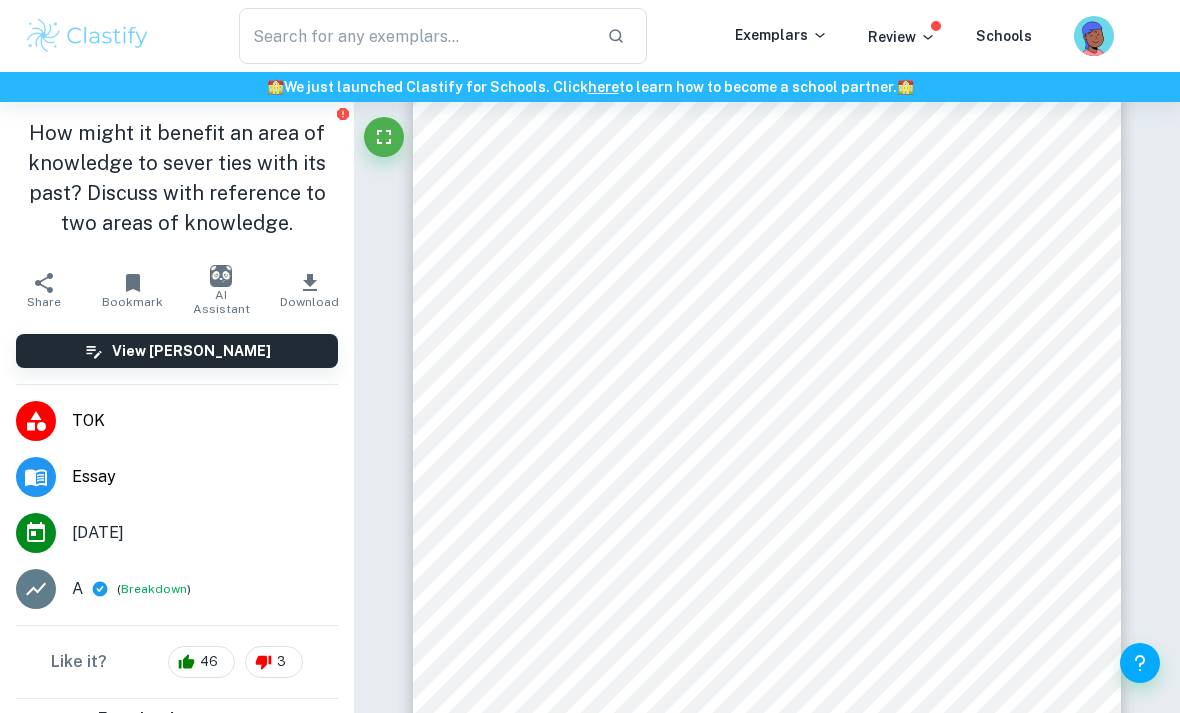 scroll, scrollTop: 1108, scrollLeft: 0, axis: vertical 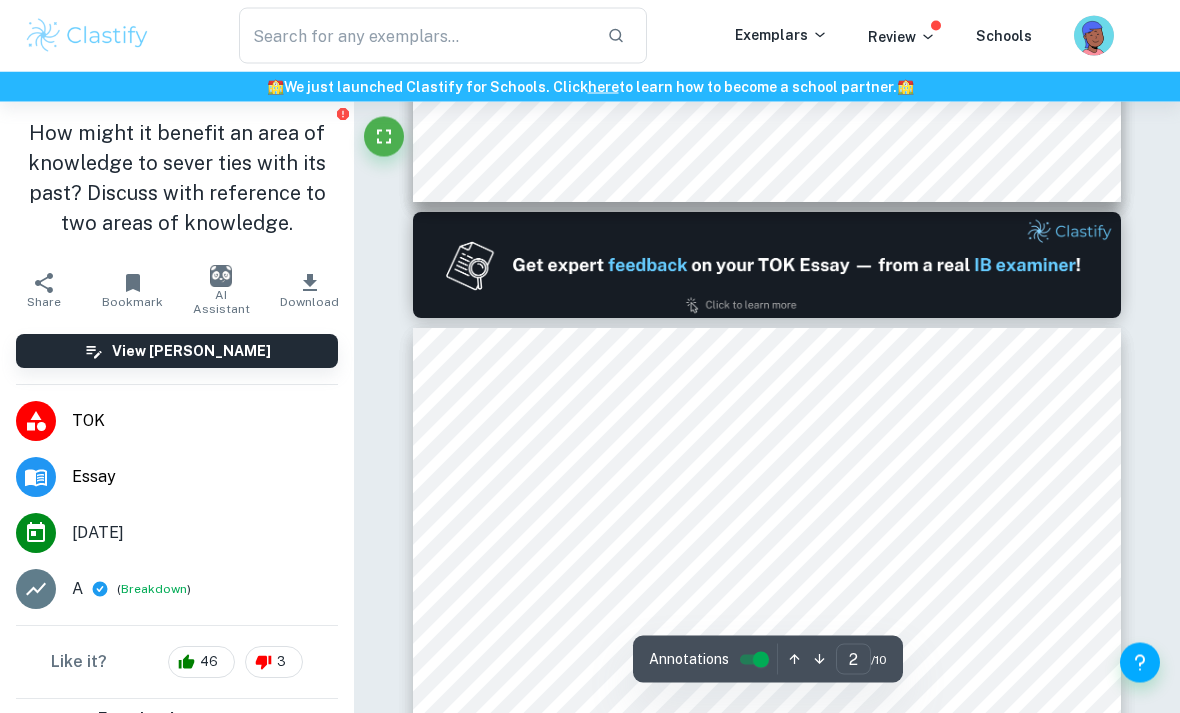 type on "1" 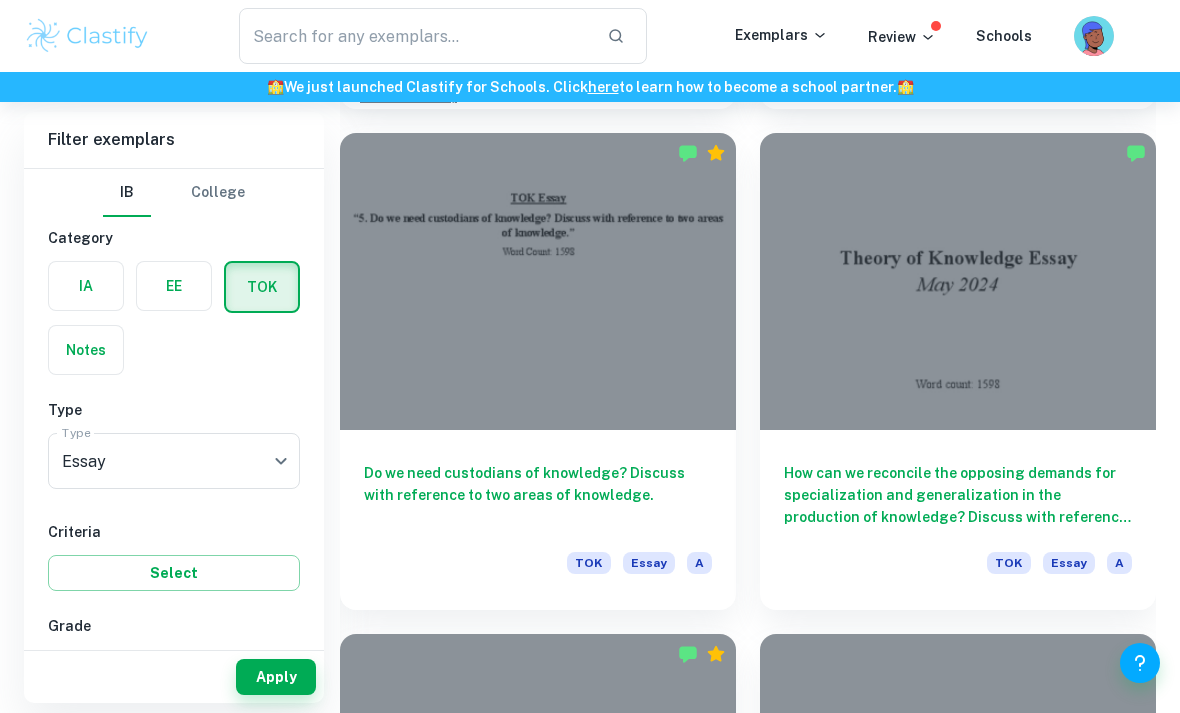 scroll, scrollTop: 1579, scrollLeft: 0, axis: vertical 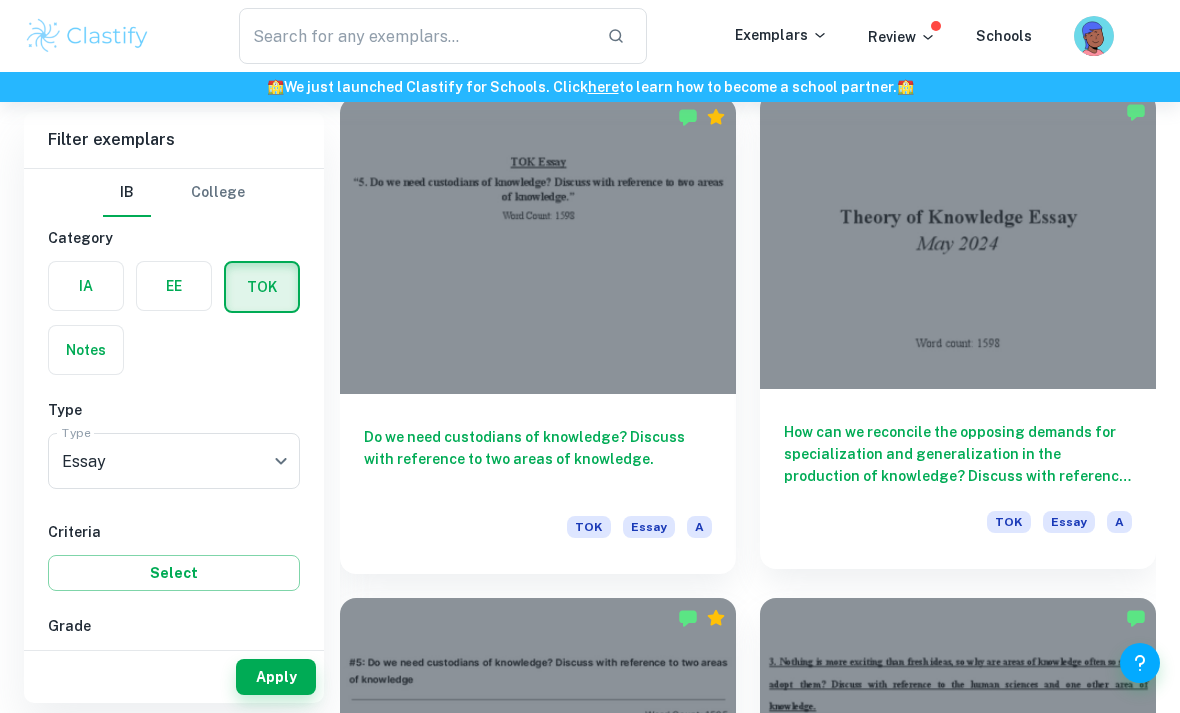 click on "How can we reconcile the opposing demands for specialization and generalization in the production of knowledge? Discuss with reference to mathematics and one other area of knowledge." at bounding box center [958, 454] 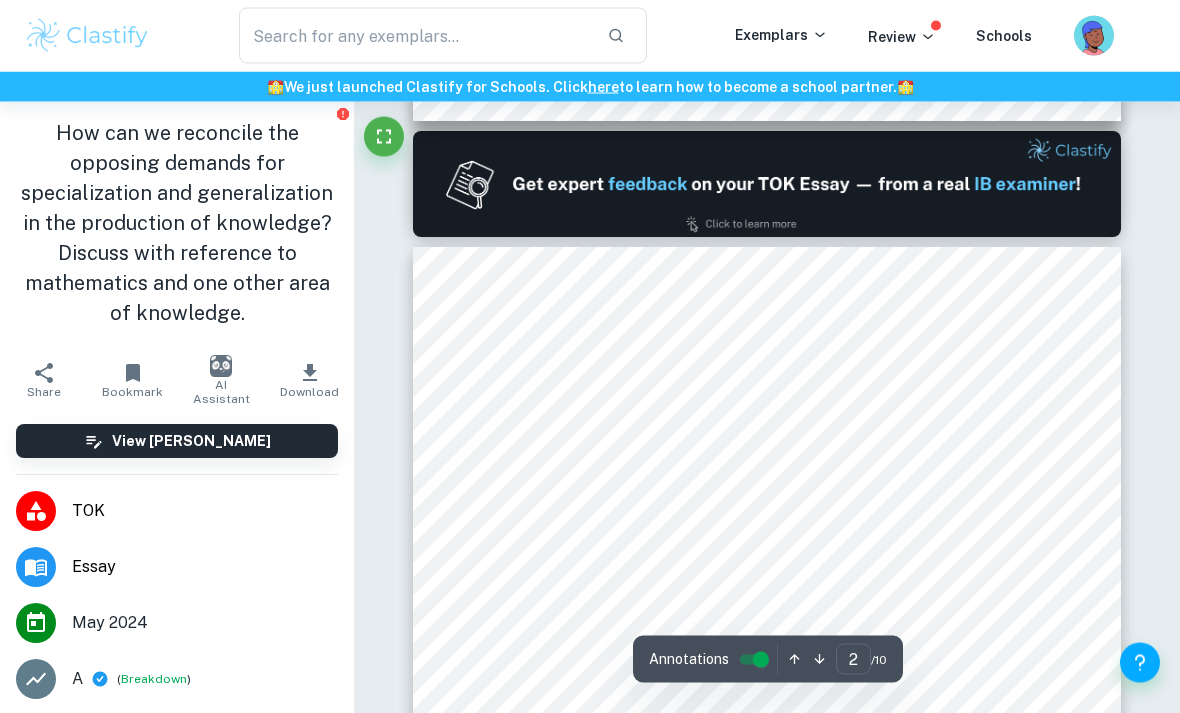 scroll, scrollTop: 1015, scrollLeft: 0, axis: vertical 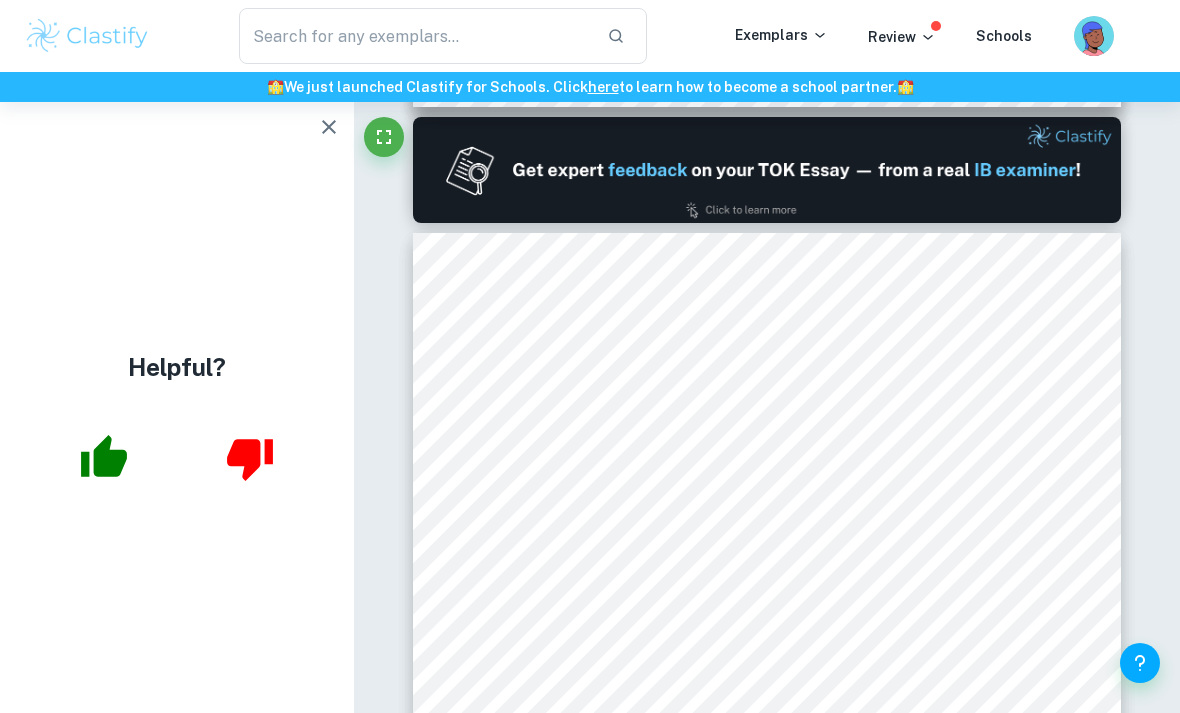 click 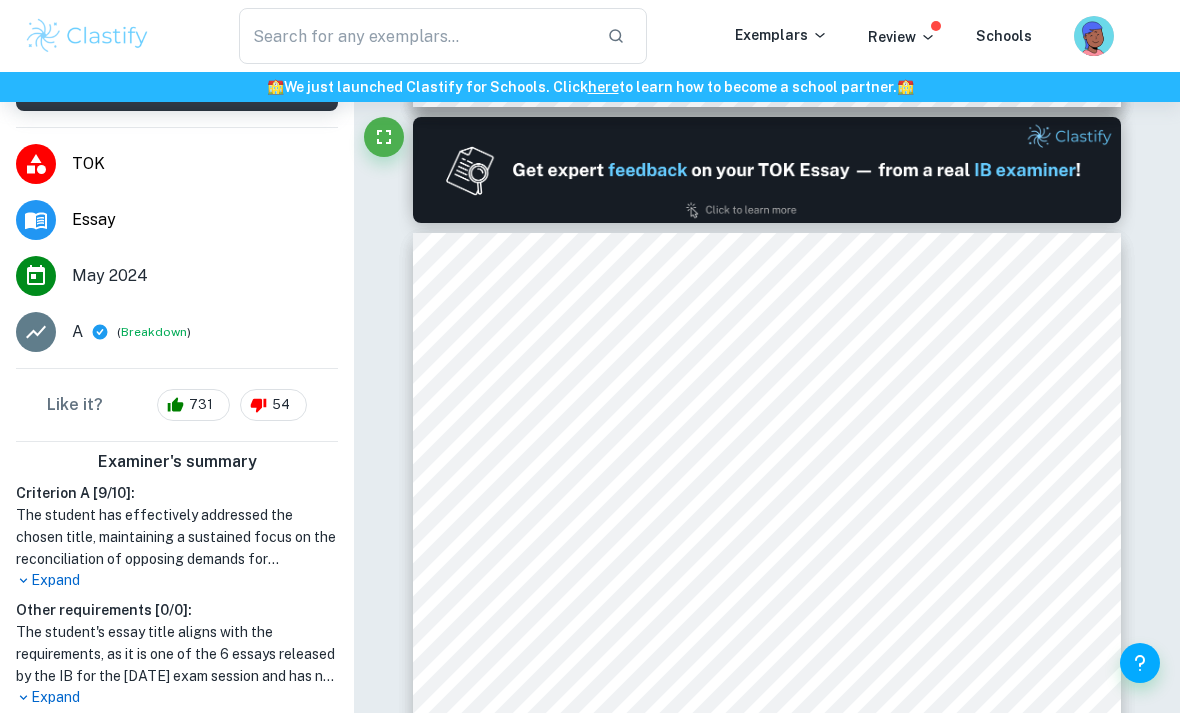 scroll, scrollTop: 347, scrollLeft: 0, axis: vertical 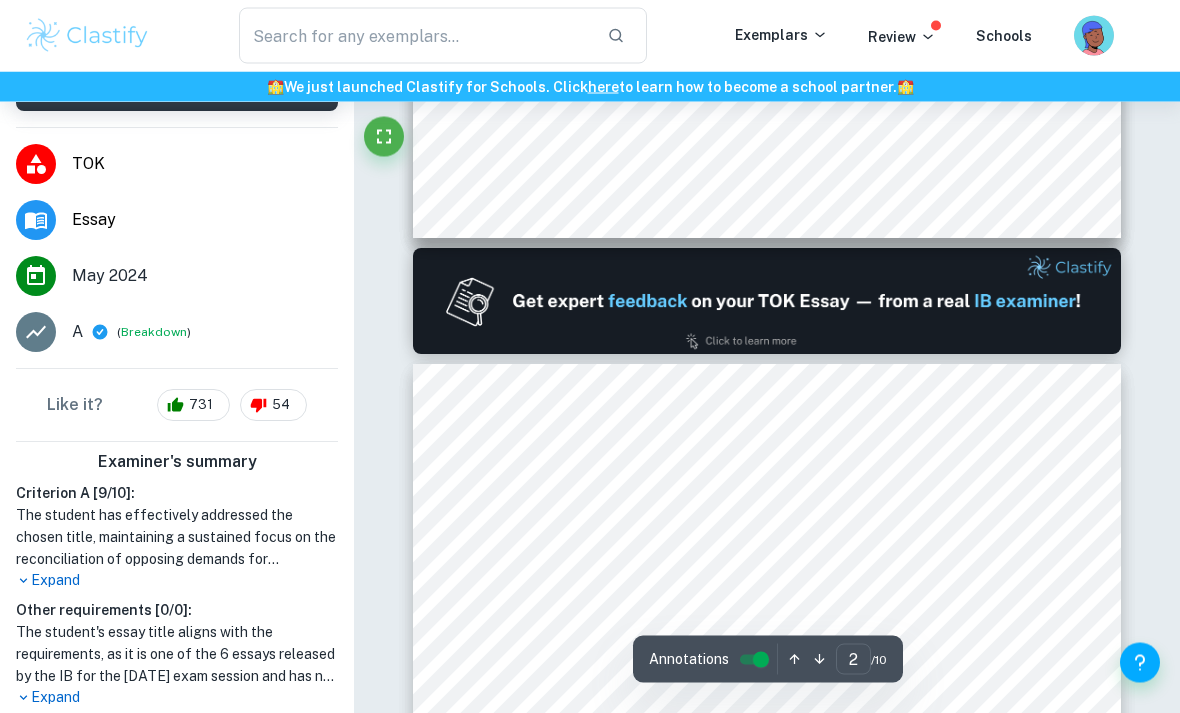 type on "1" 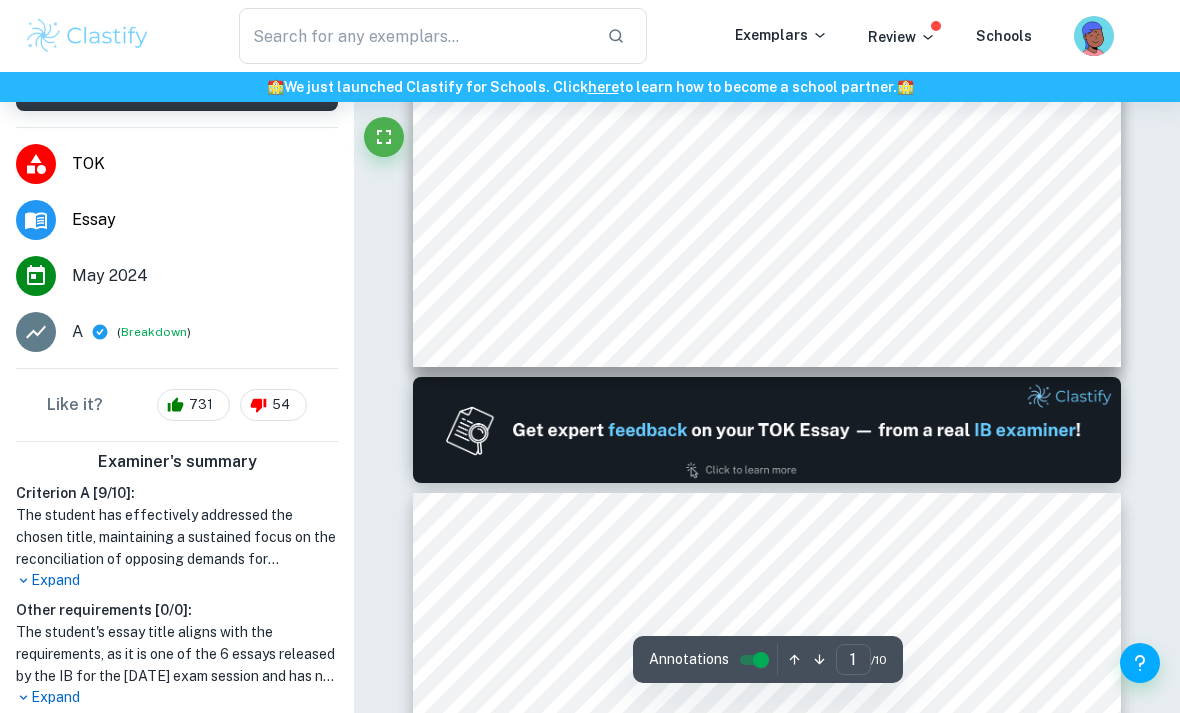 scroll, scrollTop: 710, scrollLeft: 0, axis: vertical 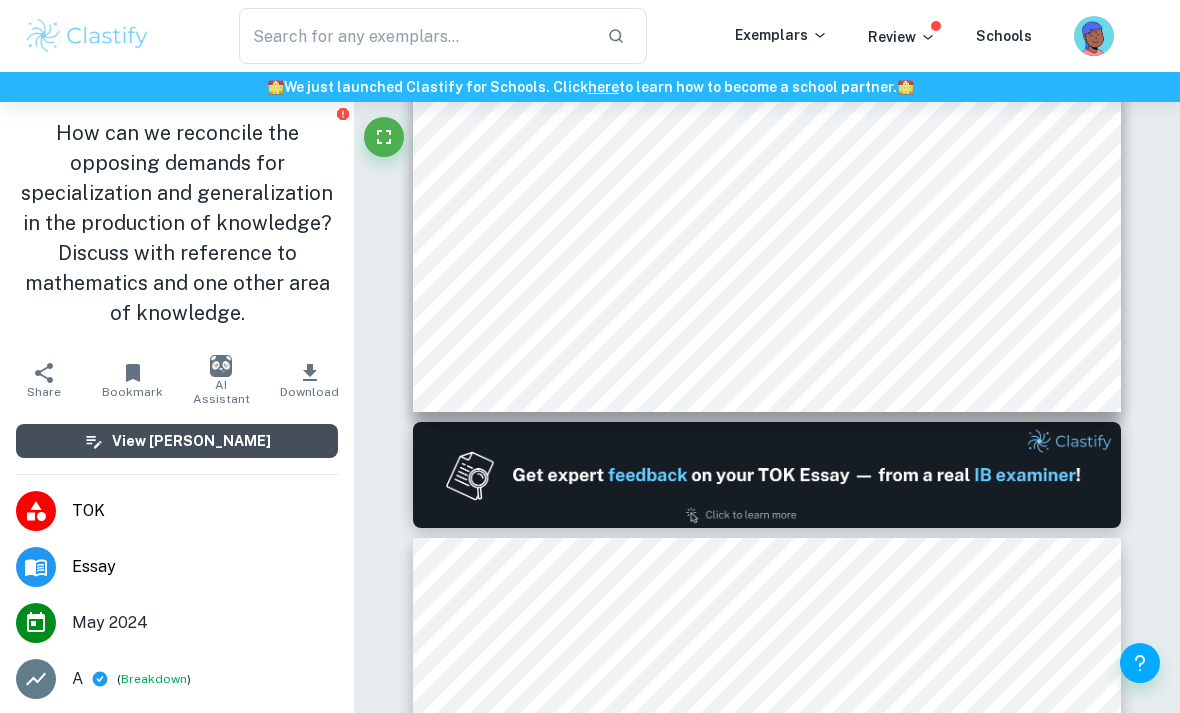 click on "View [PERSON_NAME]" at bounding box center [177, 441] 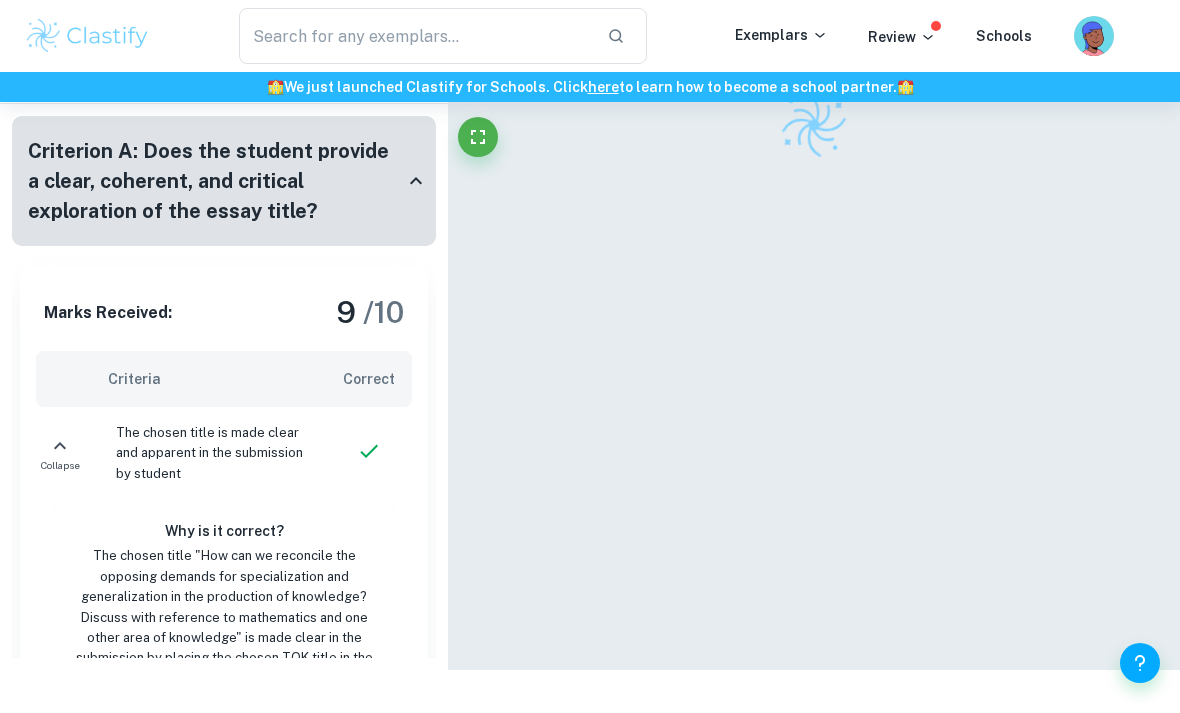 scroll, scrollTop: 119, scrollLeft: 0, axis: vertical 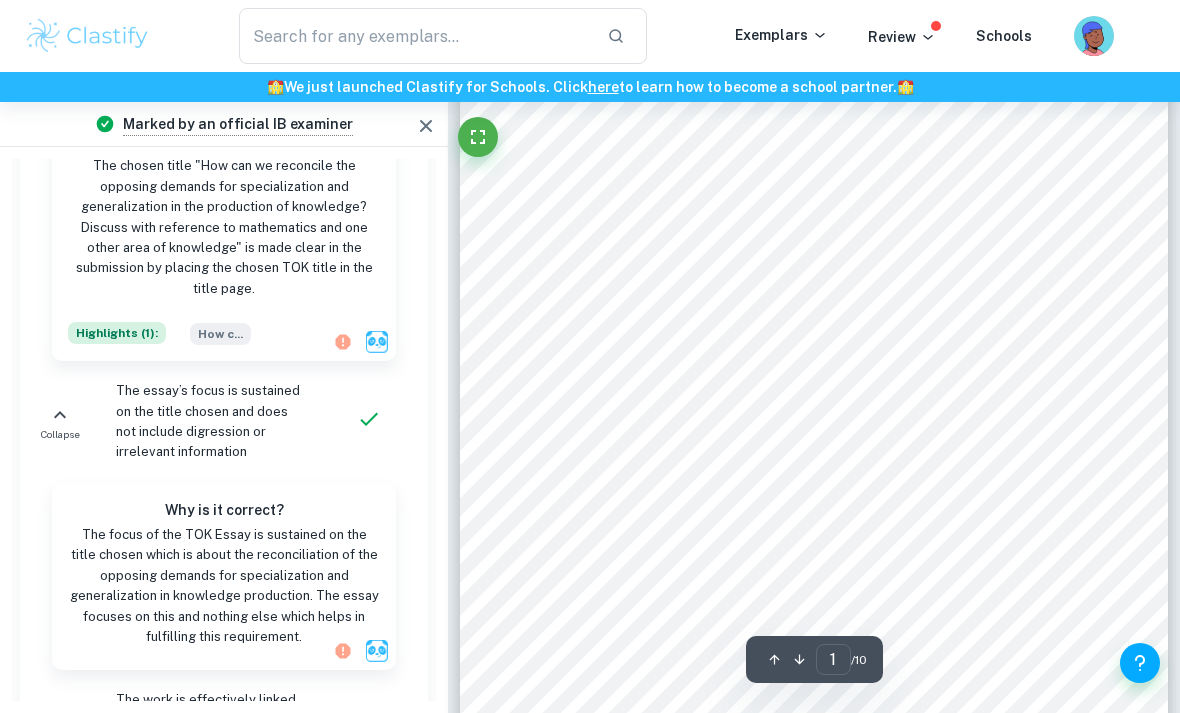 click on "The essay’s focus is sustained on the title chosen and does not include digression or irrelevant information" at bounding box center (212, 422) 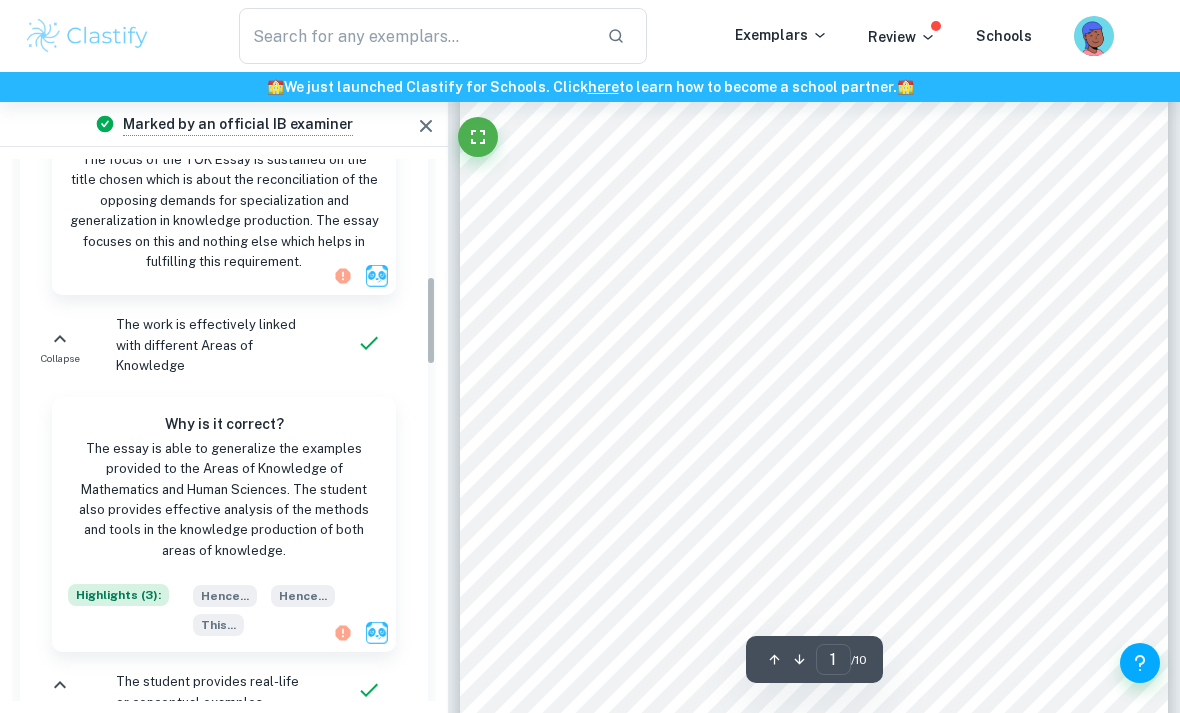 scroll, scrollTop: 927, scrollLeft: 0, axis: vertical 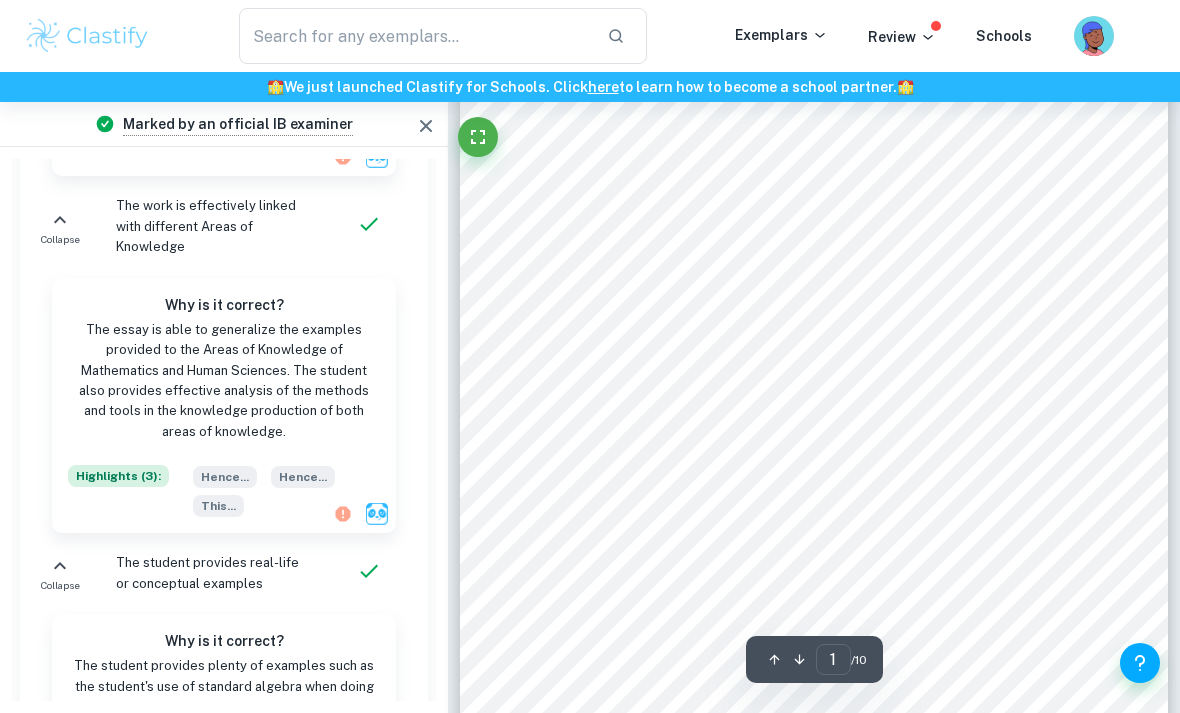 click on "Highlights ( 3 ):" at bounding box center (118, 476) 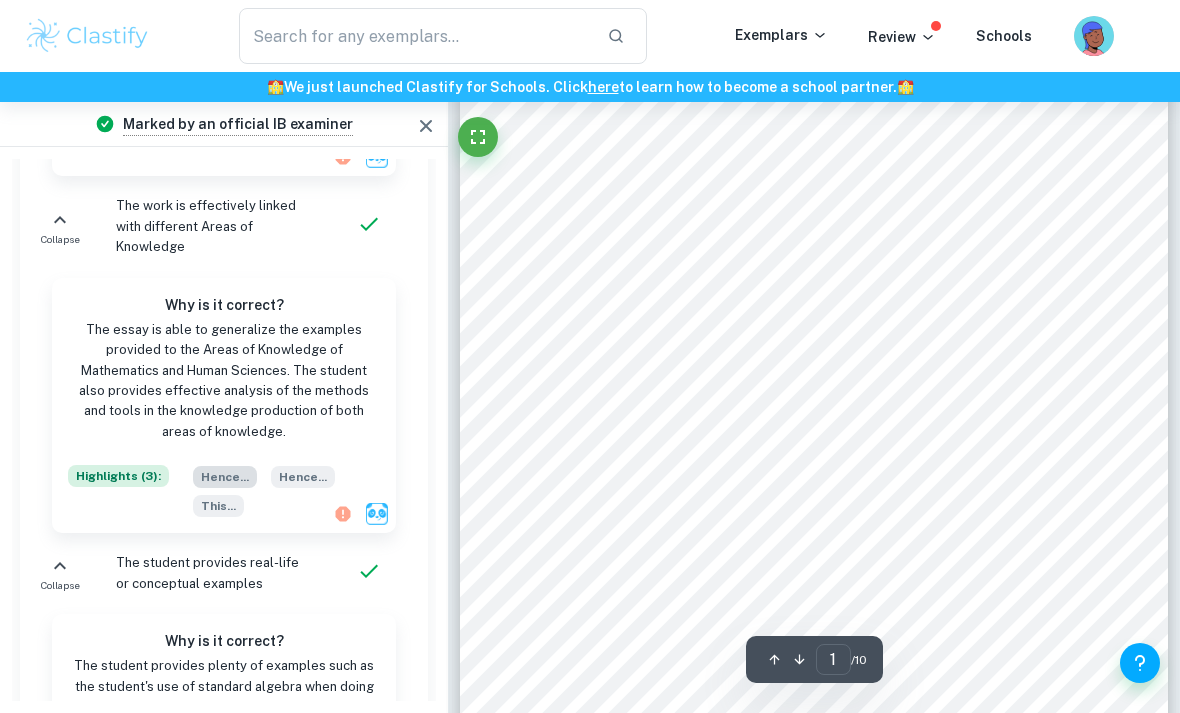 click on "Hence ..." at bounding box center [225, 477] 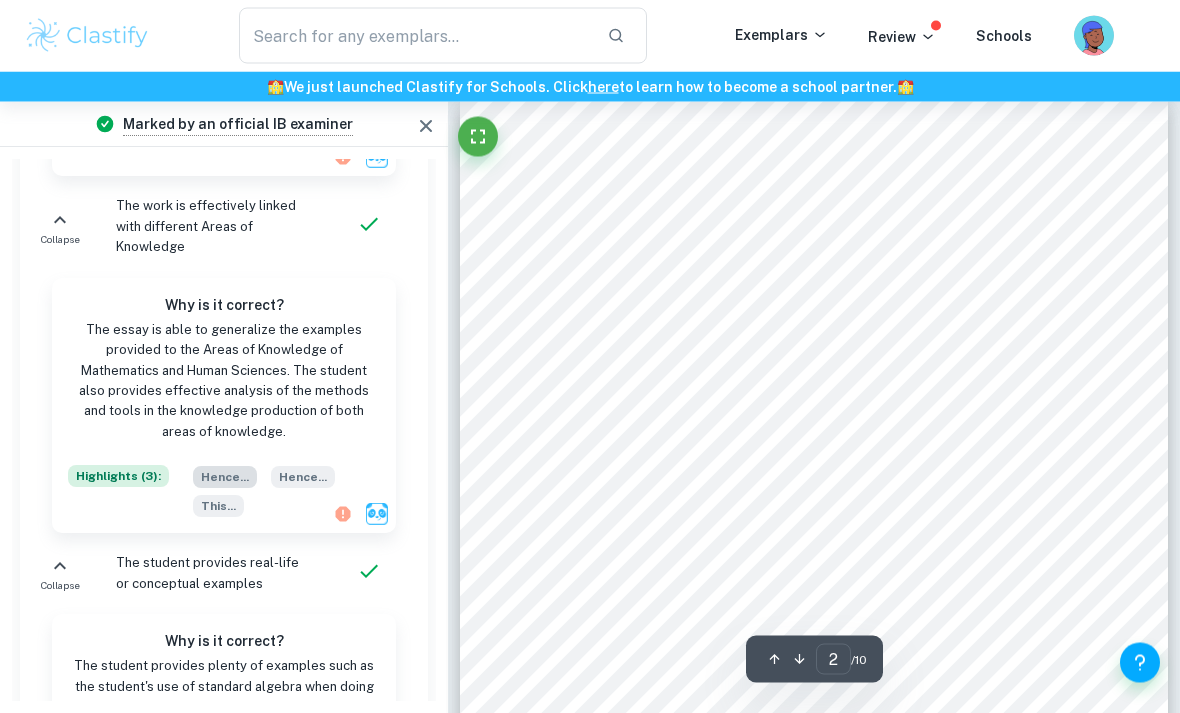 scroll, scrollTop: 1147, scrollLeft: 0, axis: vertical 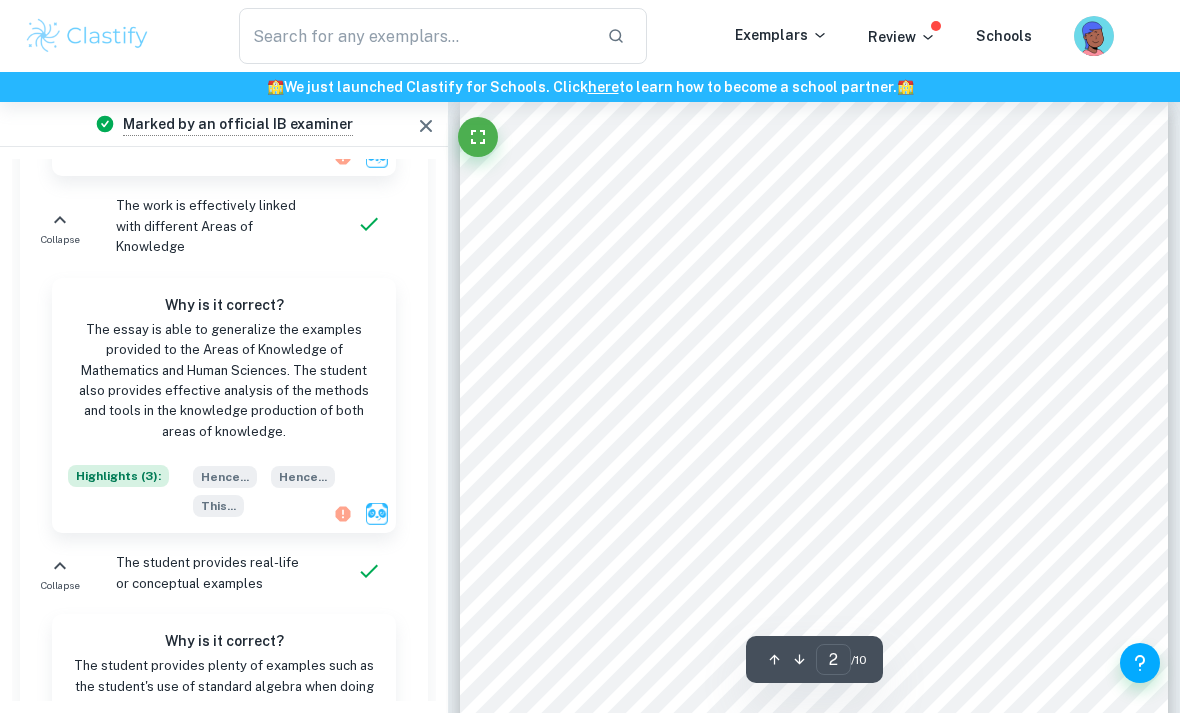 click on "The yin and yang subvert the commonly-held perception that [PERSON_NAME] opposites, such as whiteness and blackness, are incapable of coexisting. As the [DEMOGRAPHIC_DATA] religion claims, there is a dot of yin in every yang, and a dot of yang in every yin, hence portraying the interweaved nature of all that is around us (T'ui & Hang, 2003). As such, generalisation and specialisation are two [PERSON_NAME] opposites present in the production of knowledge, but what   is   the interplay of both and can their opposing demands be synchronised like yin and yang? This essay explores this by analysing the implications of each and evaluating the need for their reconciliation, defined as <the action of making two beliefs or views compatible with each other= (Oxford University Press, n.d.), in the domain of mathematics and the human sciences. The divide between specialisation and generalisation is most prevalent in the opposing demands for applied and theoretical mathematics. Applied mathematics is most generalised magnetic   fields   in" at bounding box center (814, 601) 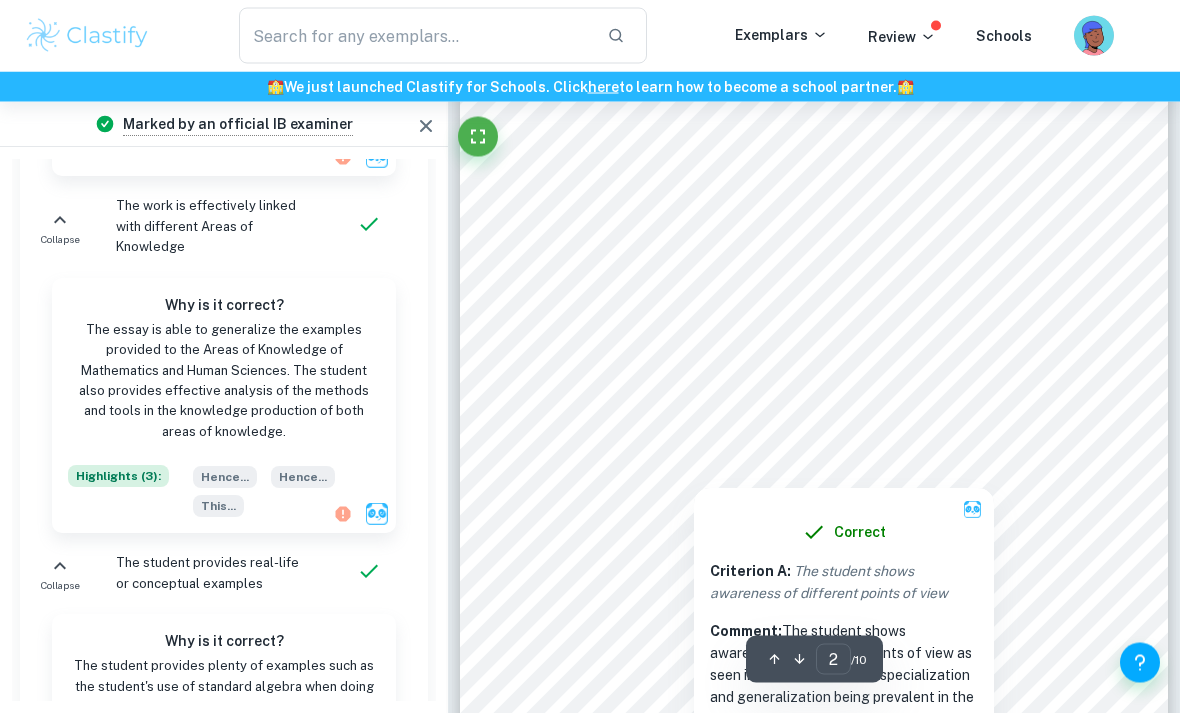 scroll, scrollTop: 1228, scrollLeft: 0, axis: vertical 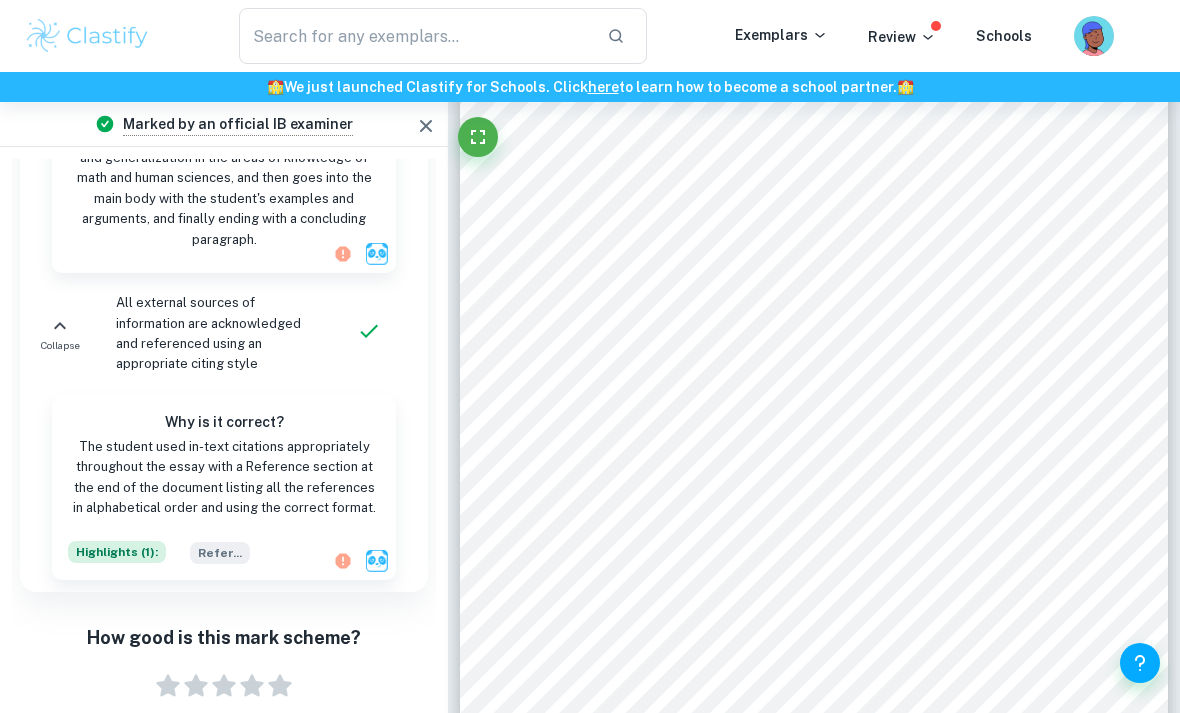 click on "Other requirements" at bounding box center (123, 775) 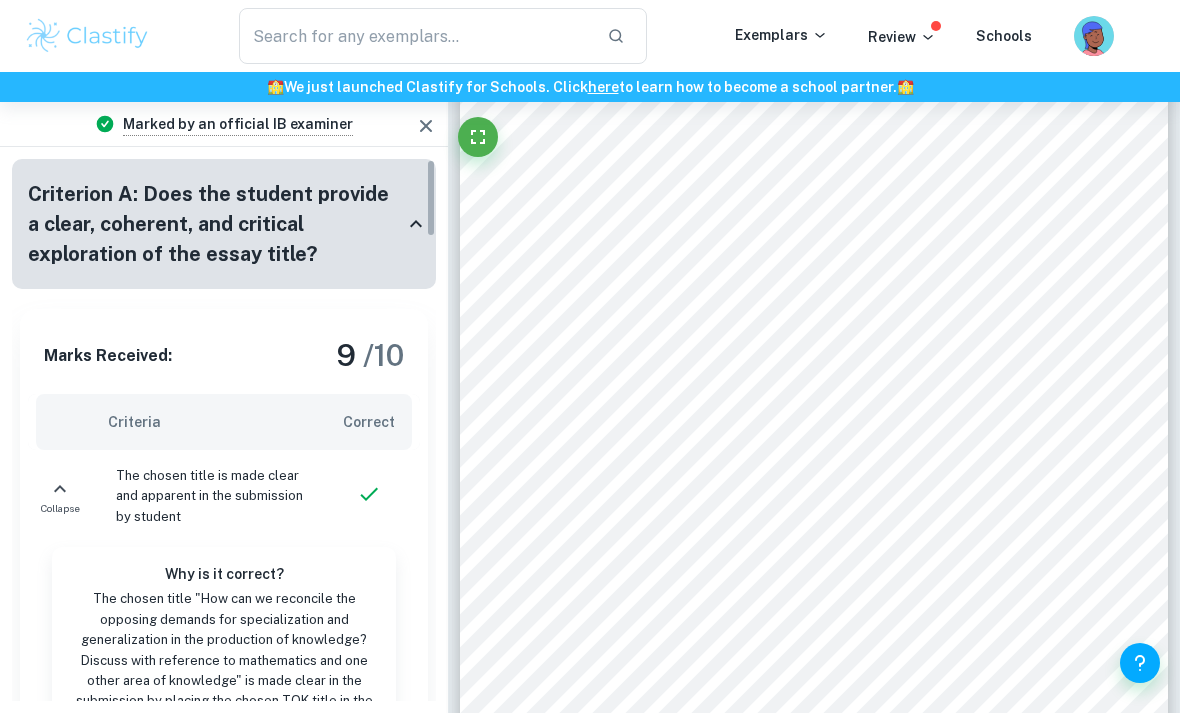 scroll, scrollTop: 0, scrollLeft: 0, axis: both 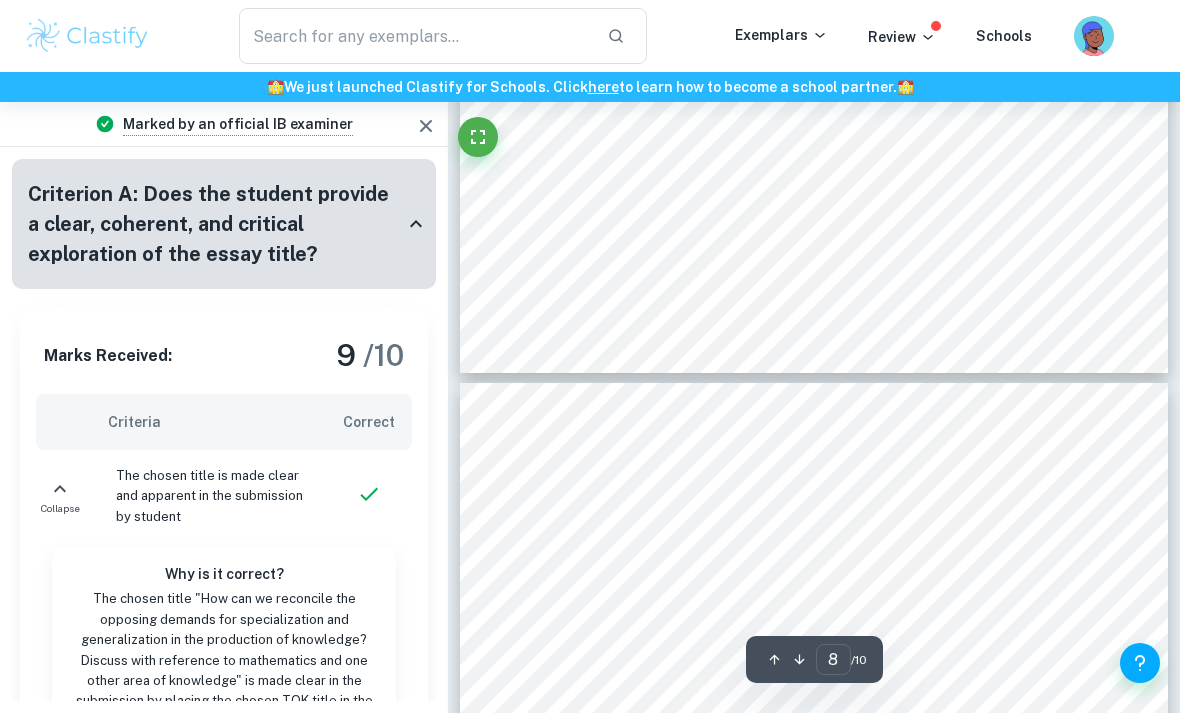type on "7" 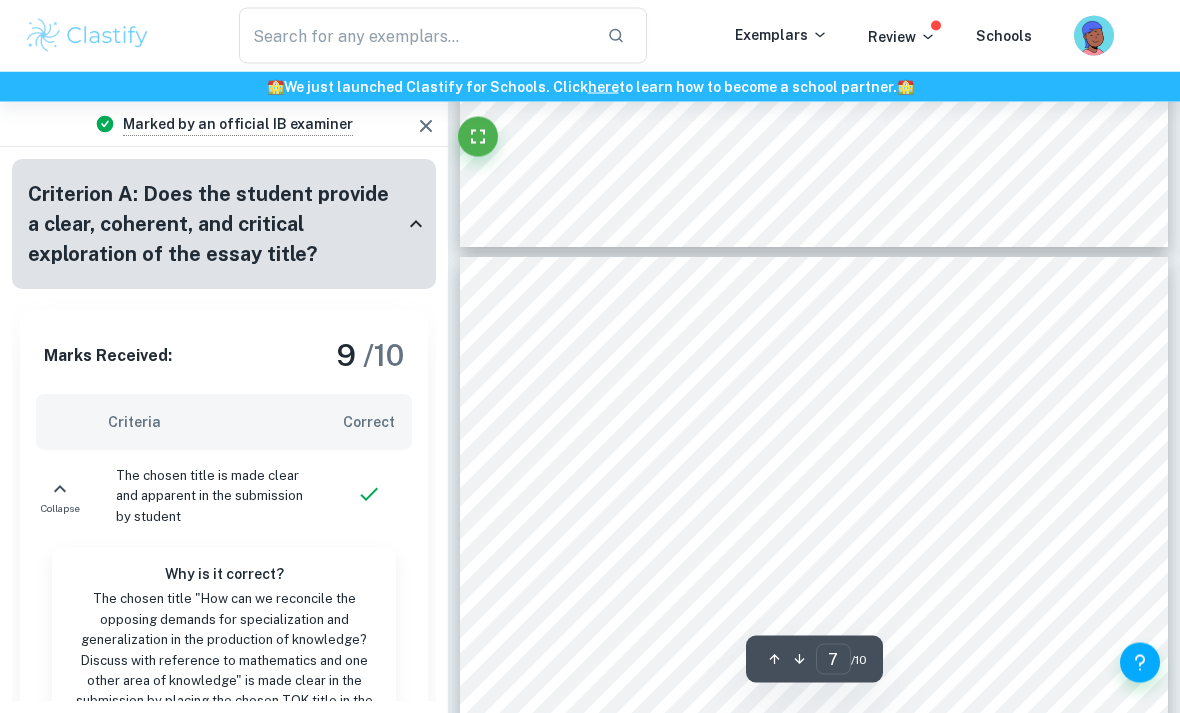 click 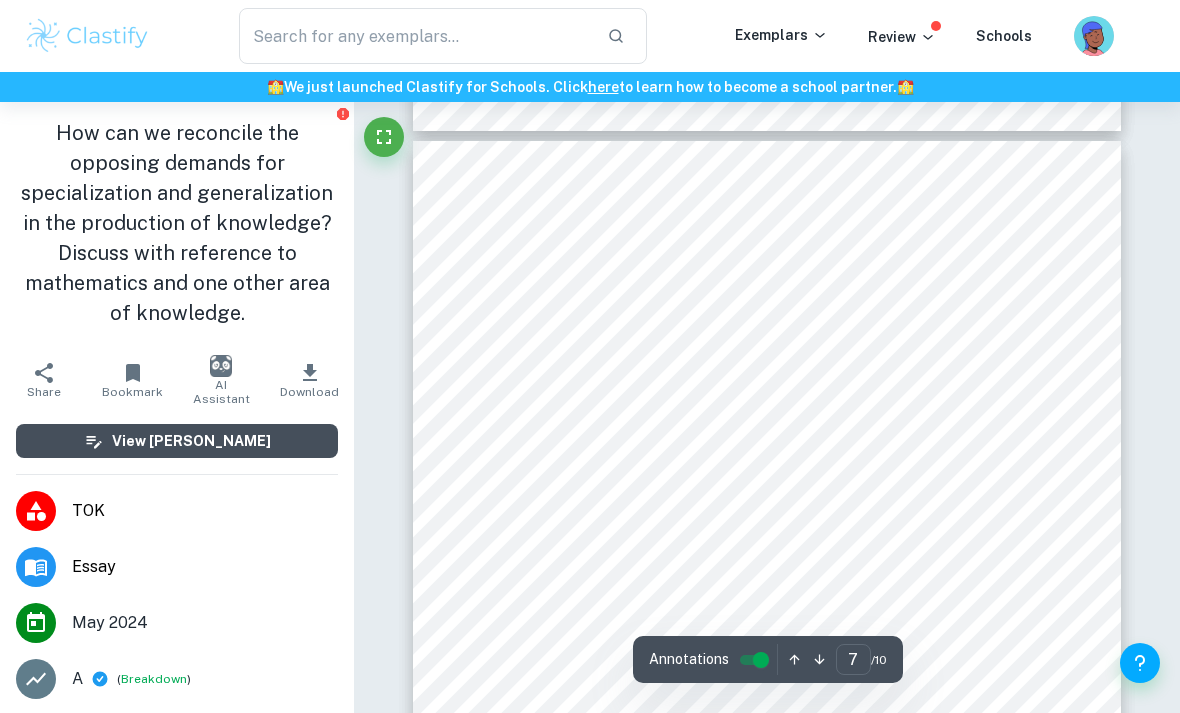 click on "View [PERSON_NAME]" at bounding box center [177, 441] 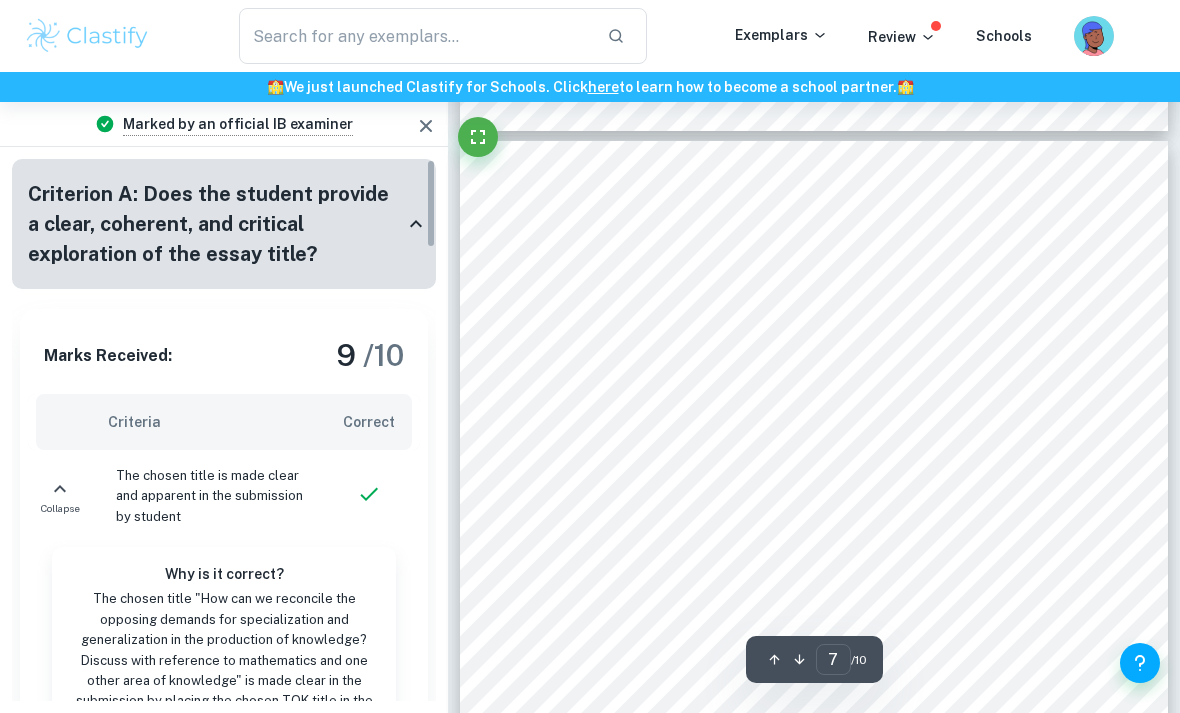 scroll, scrollTop: 0, scrollLeft: 0, axis: both 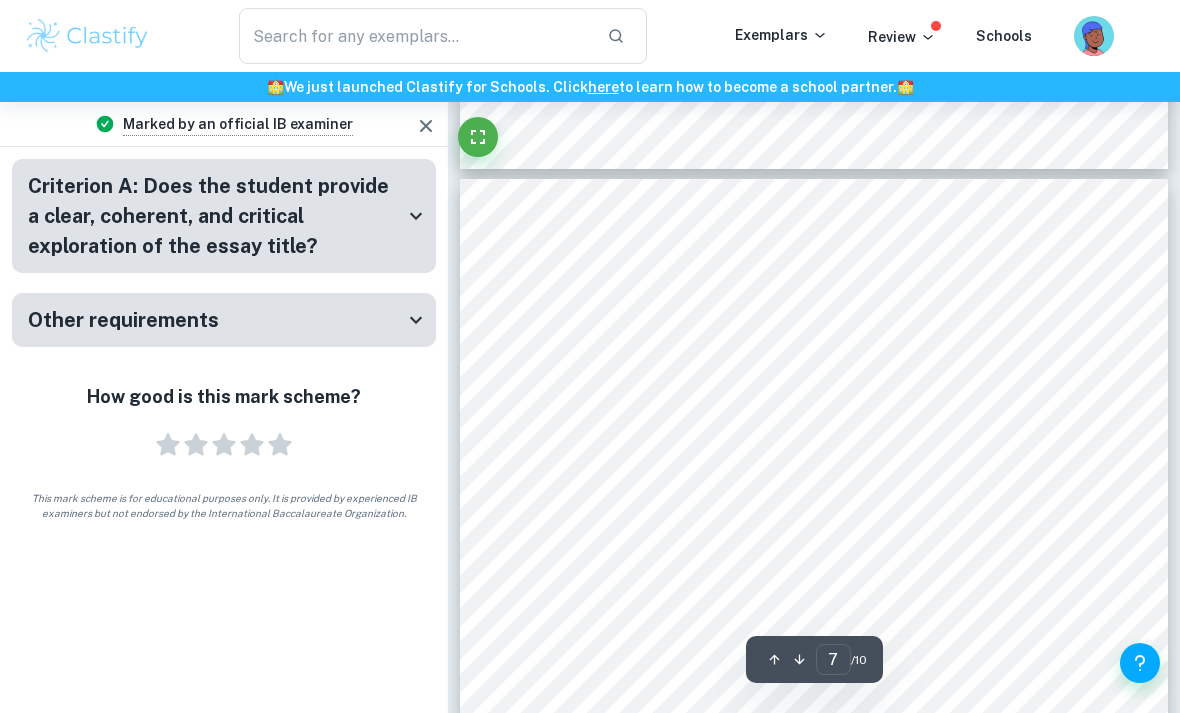 click on "Criterion A: Does the student provide a clear, coherent, and critical exploration of the essay title?" at bounding box center (216, 216) 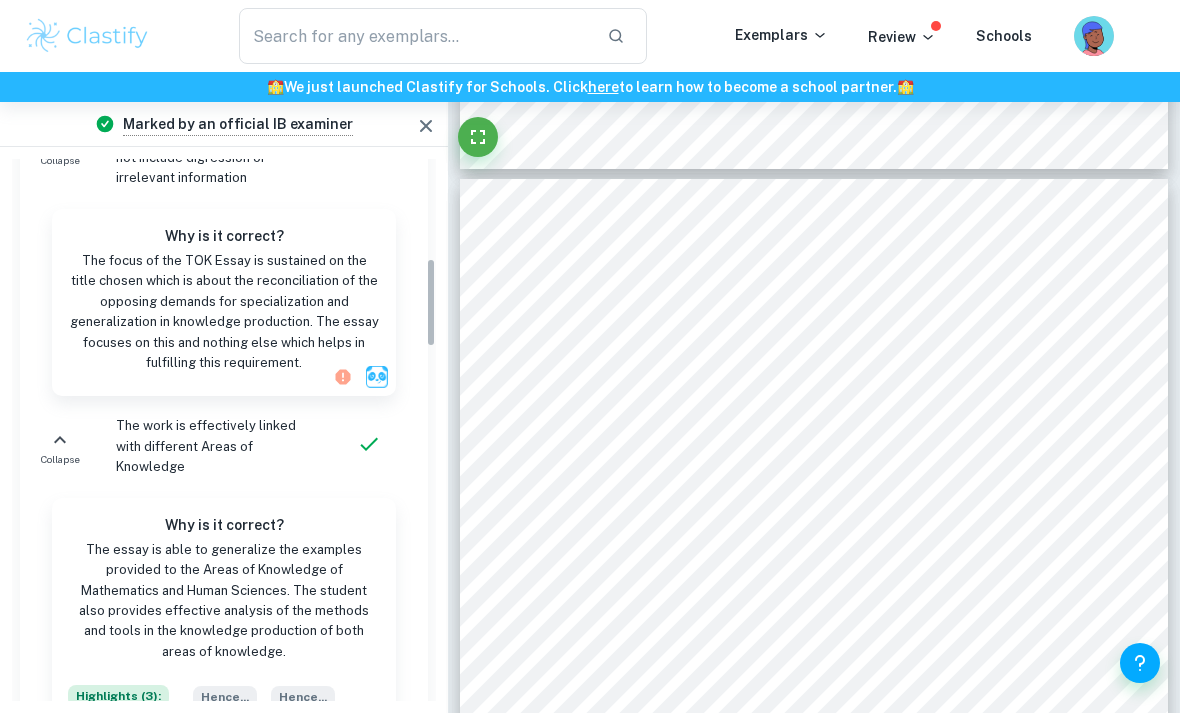 scroll, scrollTop: 731, scrollLeft: 0, axis: vertical 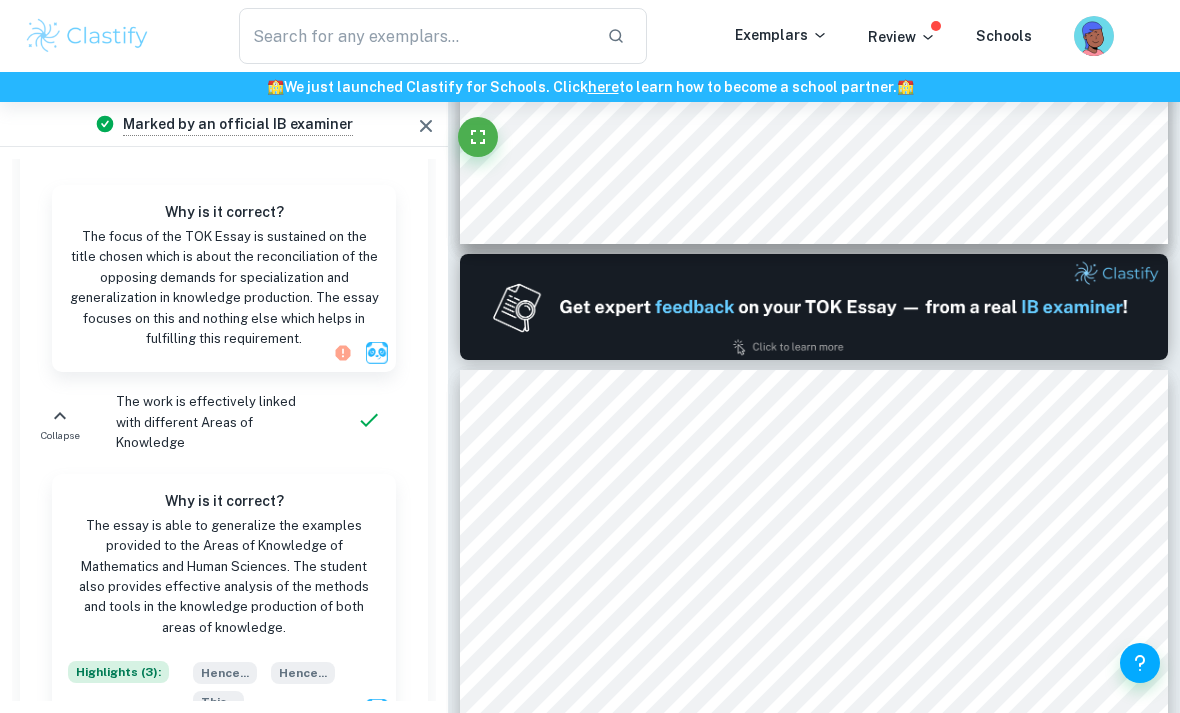 type on "1" 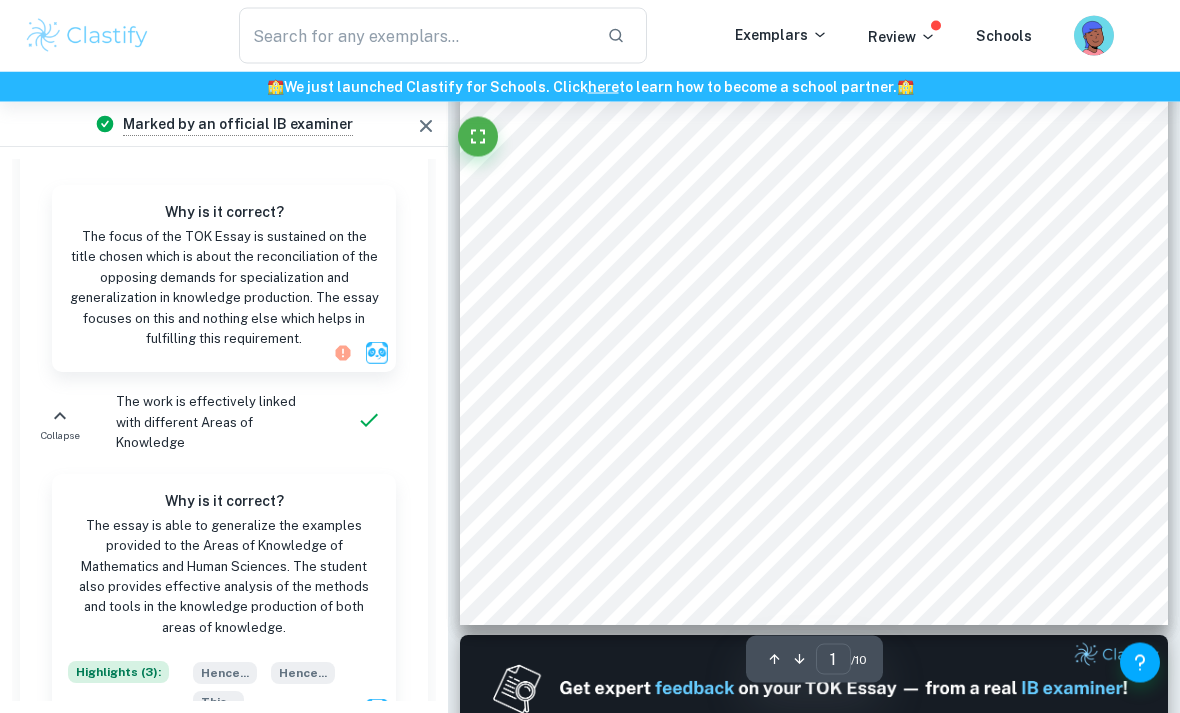 scroll, scrollTop: 394, scrollLeft: 0, axis: vertical 